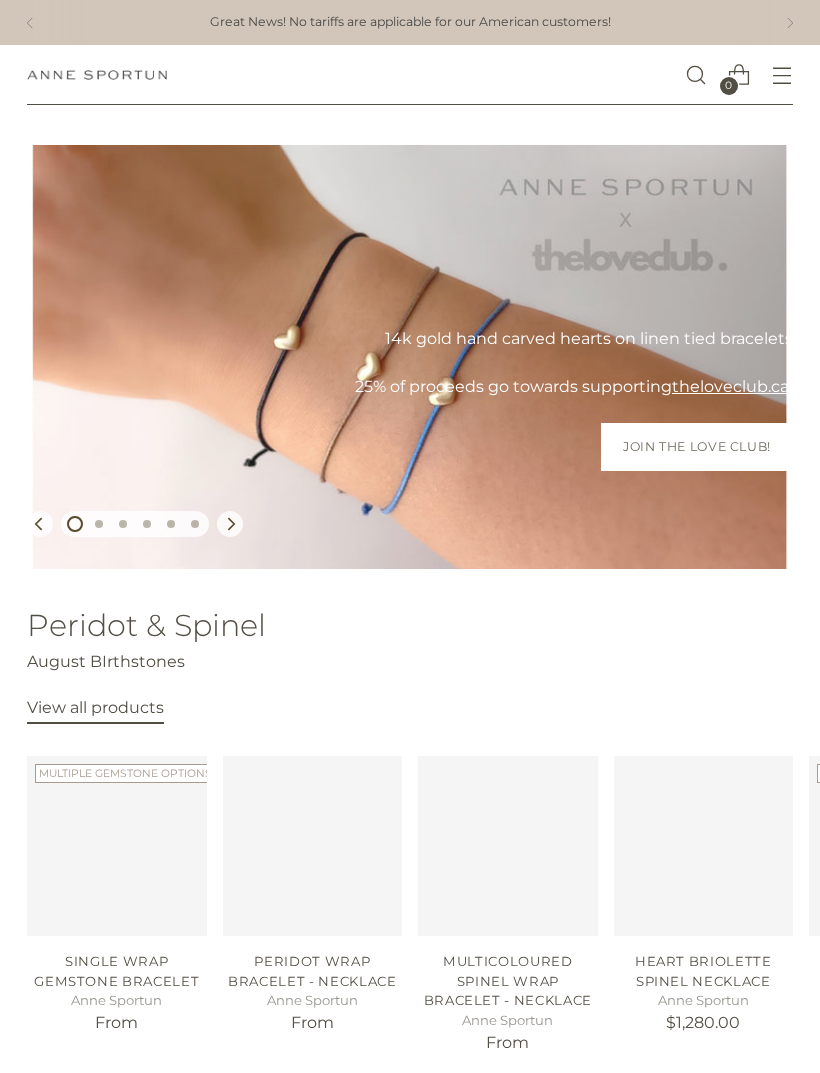 scroll, scrollTop: 0, scrollLeft: 0, axis: both 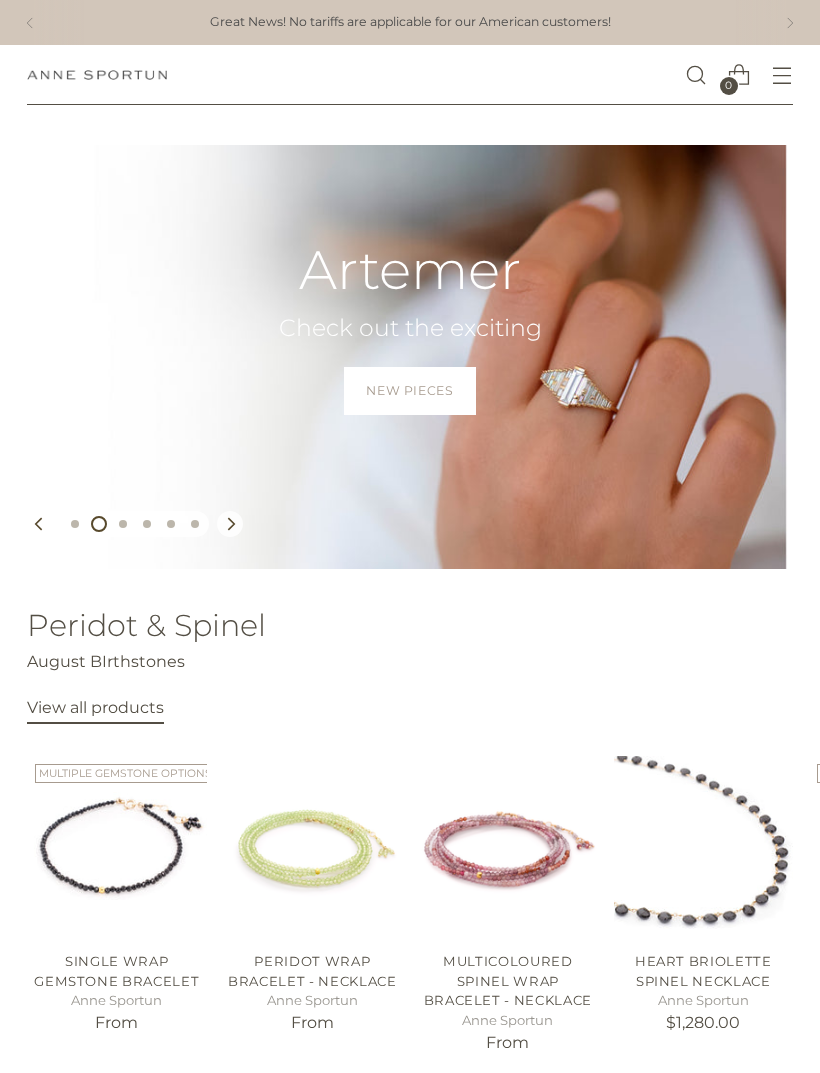 click at bounding box center (782, 75) 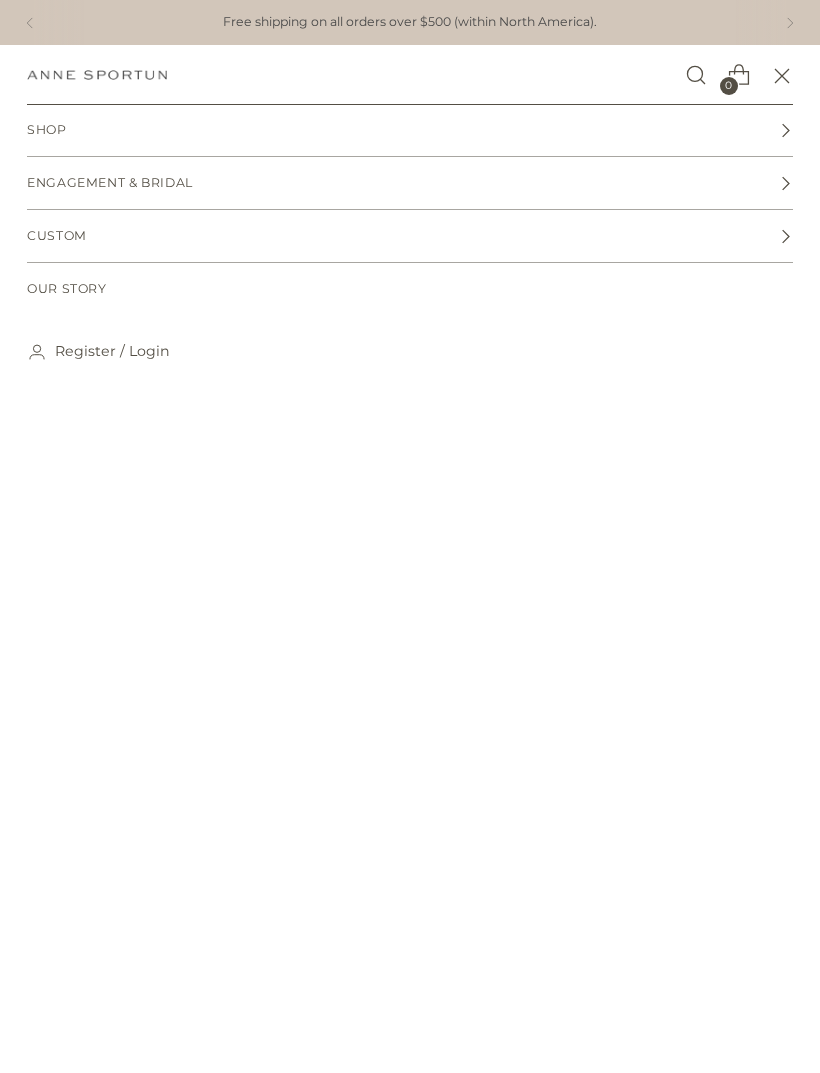 click on "Shop" at bounding box center [410, 130] 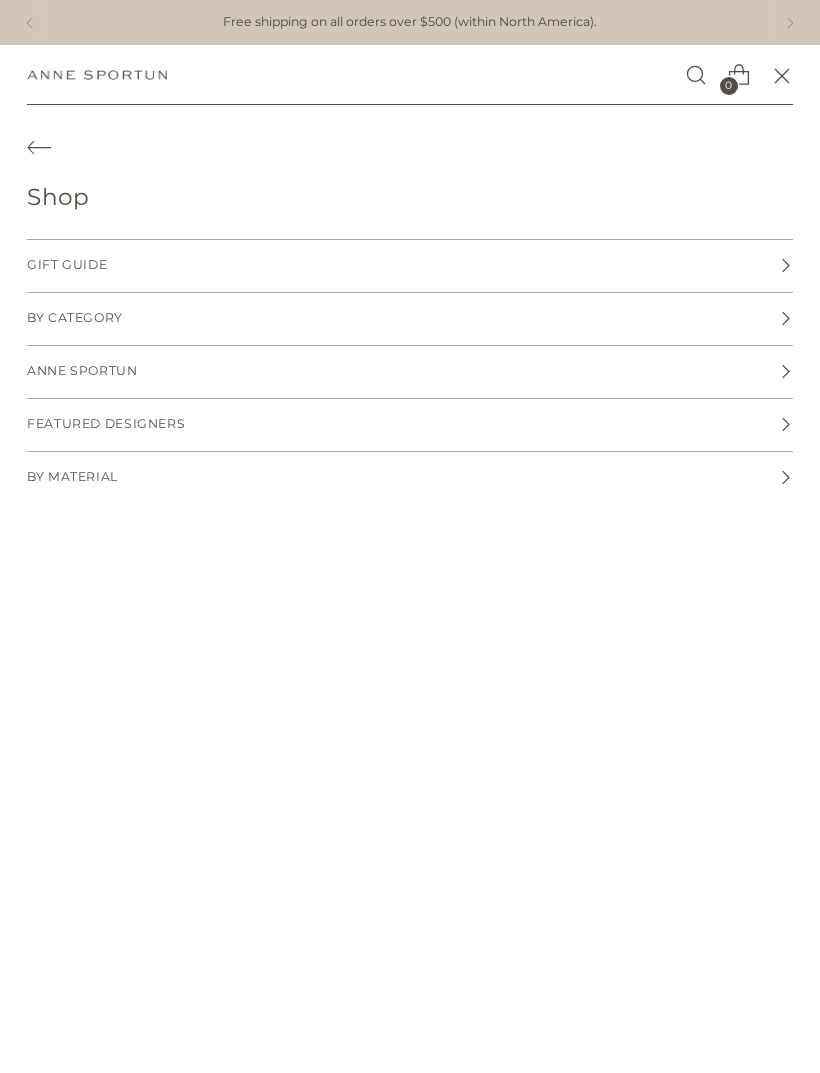 click on "By Category" at bounding box center [410, 319] 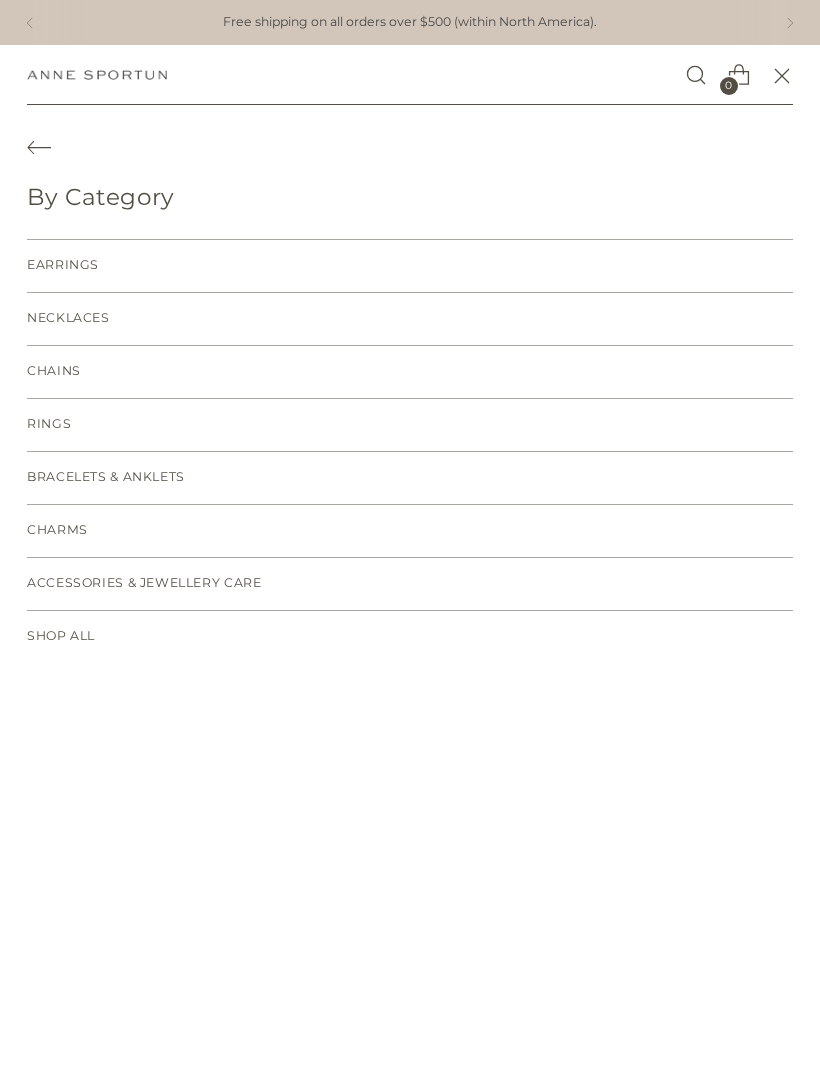 click on "Earrings" at bounding box center (410, 266) 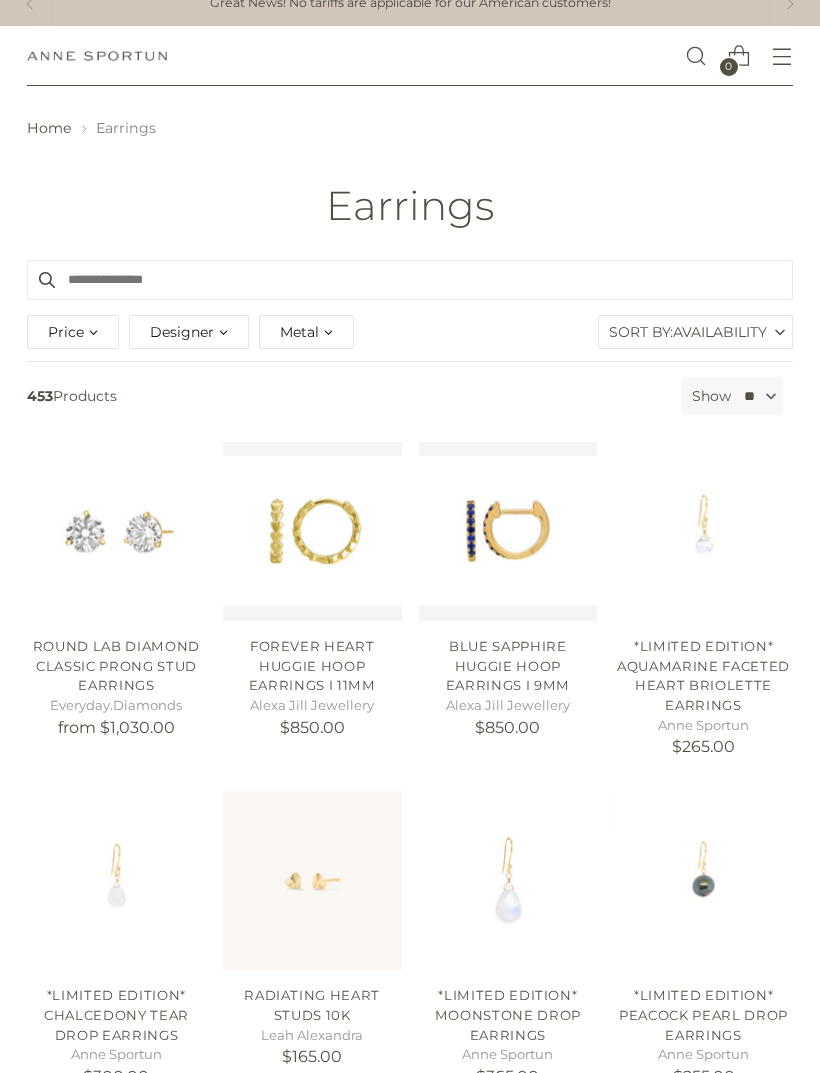 scroll, scrollTop: 0, scrollLeft: 0, axis: both 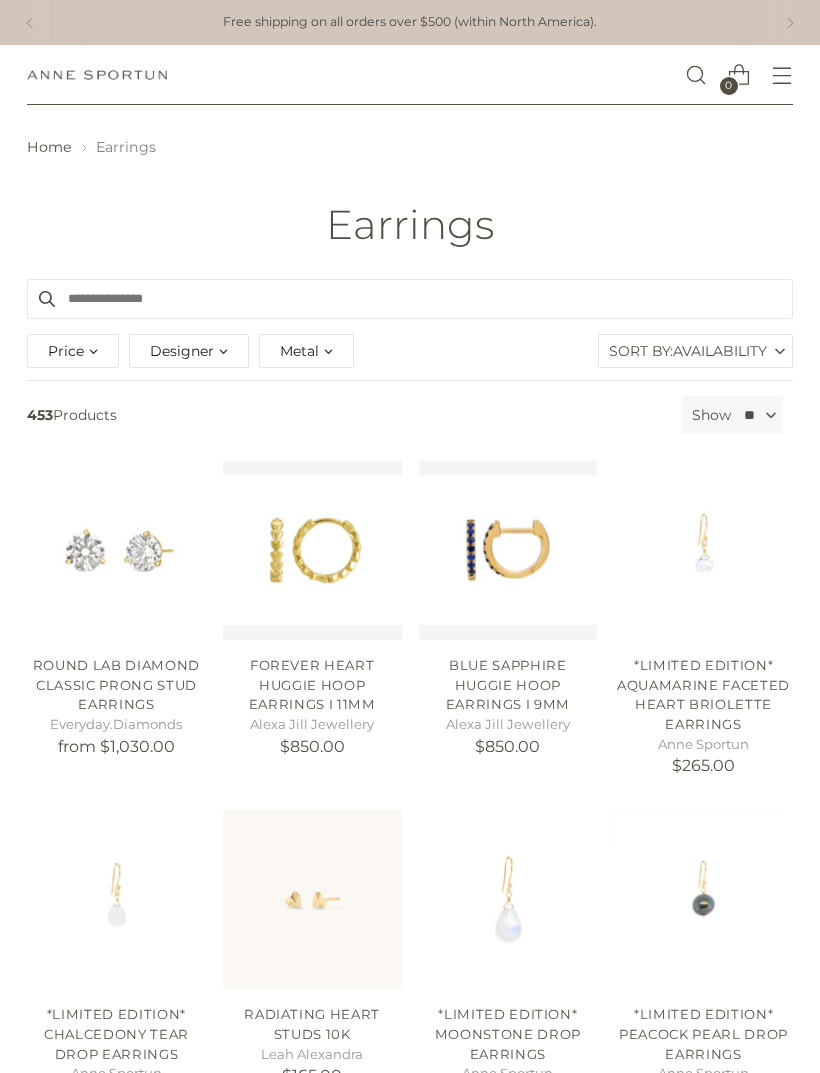click on "Metal" at bounding box center (306, 351) 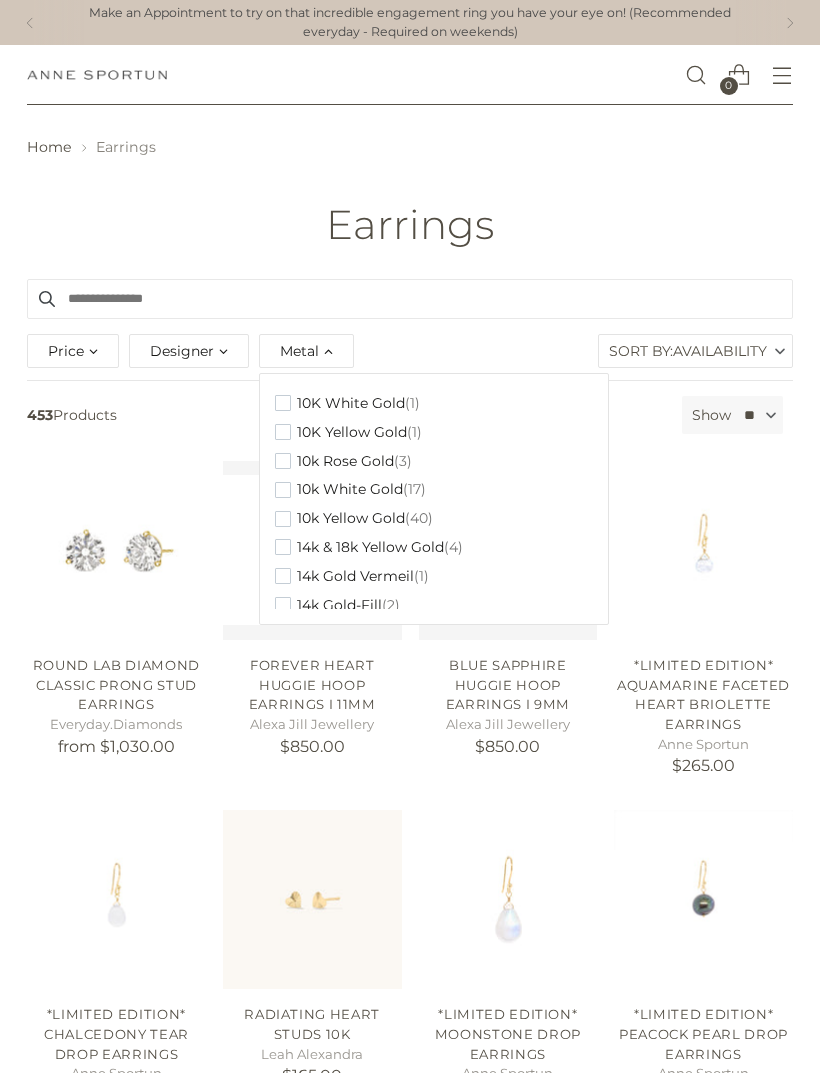 click on "10k White Gold
(17)" at bounding box center [350, 489] 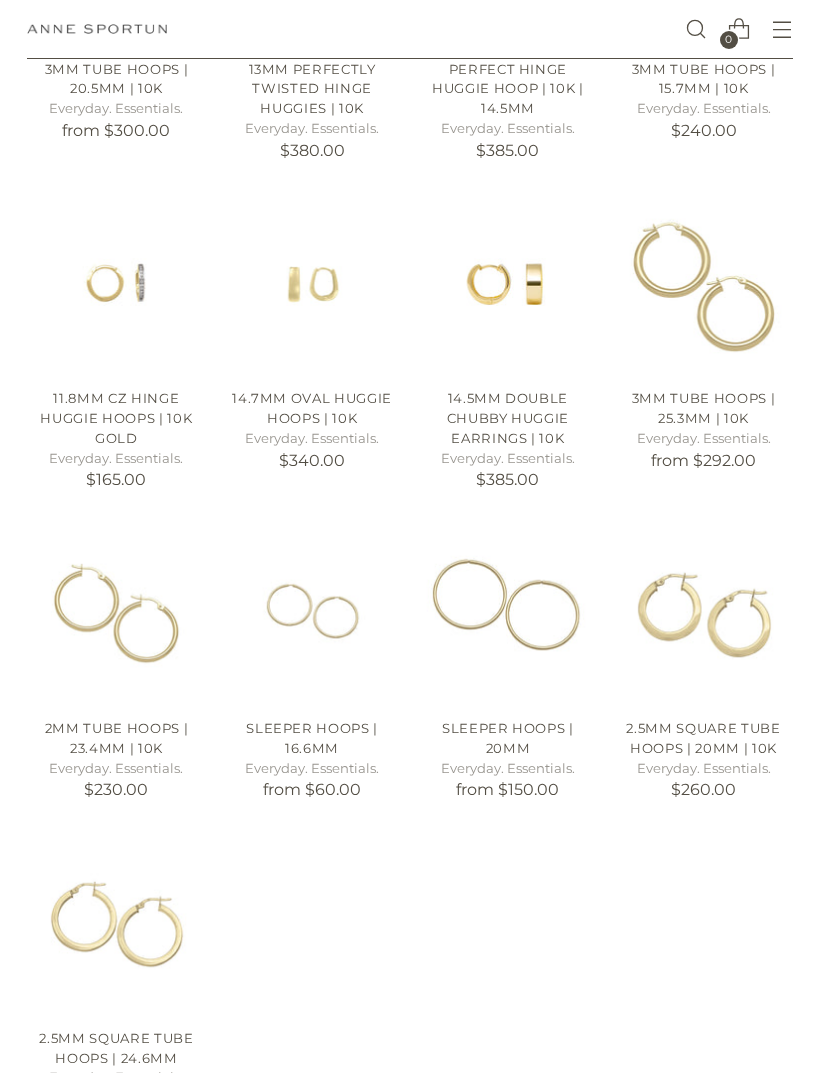 scroll, scrollTop: 954, scrollLeft: 0, axis: vertical 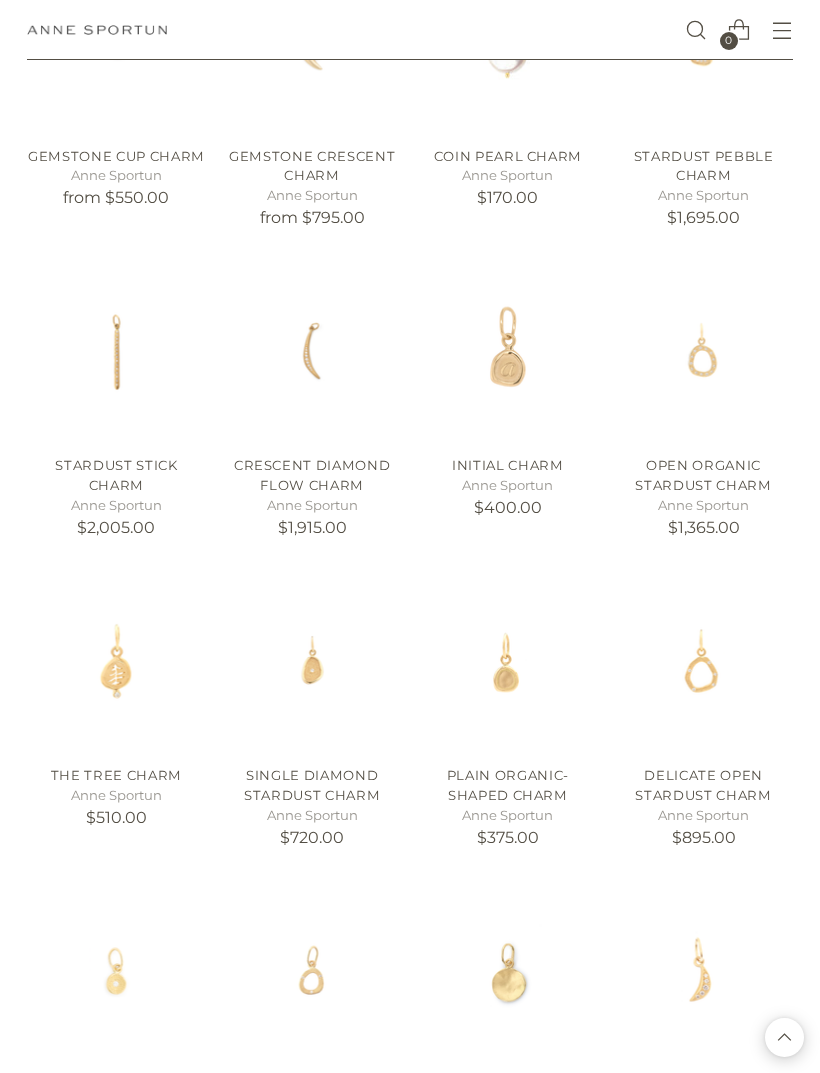 click at bounding box center (703, 971) 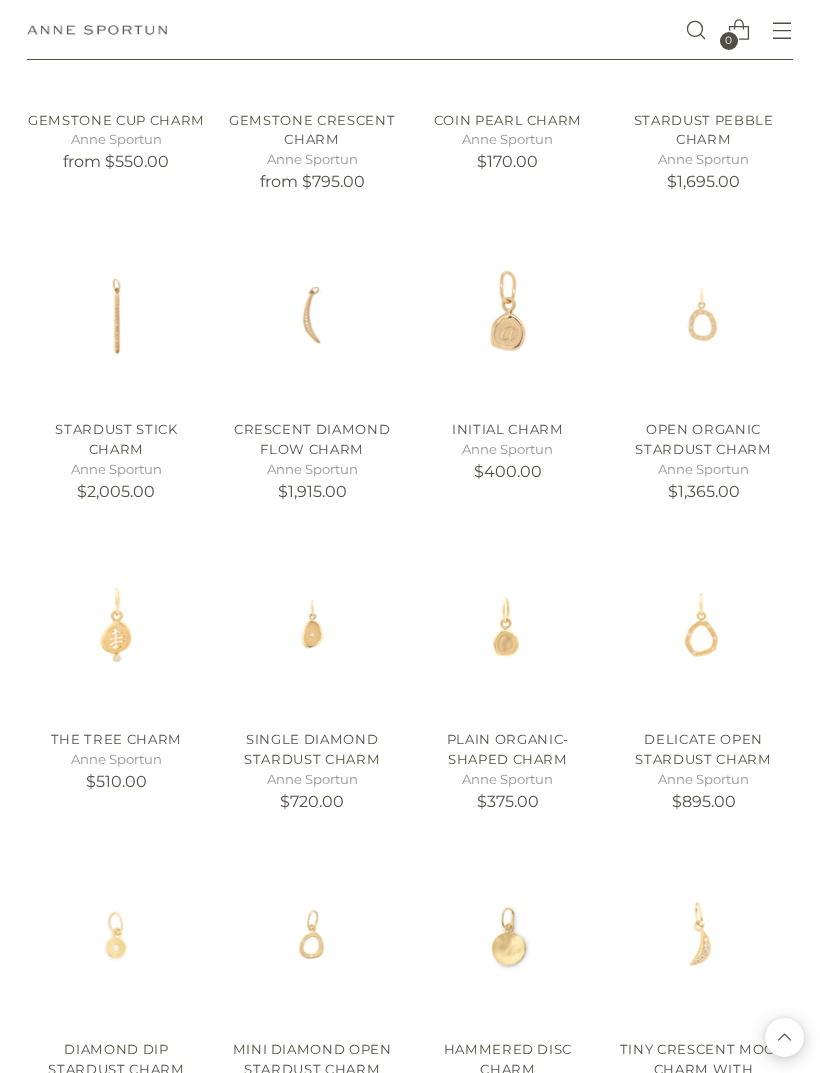 scroll, scrollTop: 8617, scrollLeft: 0, axis: vertical 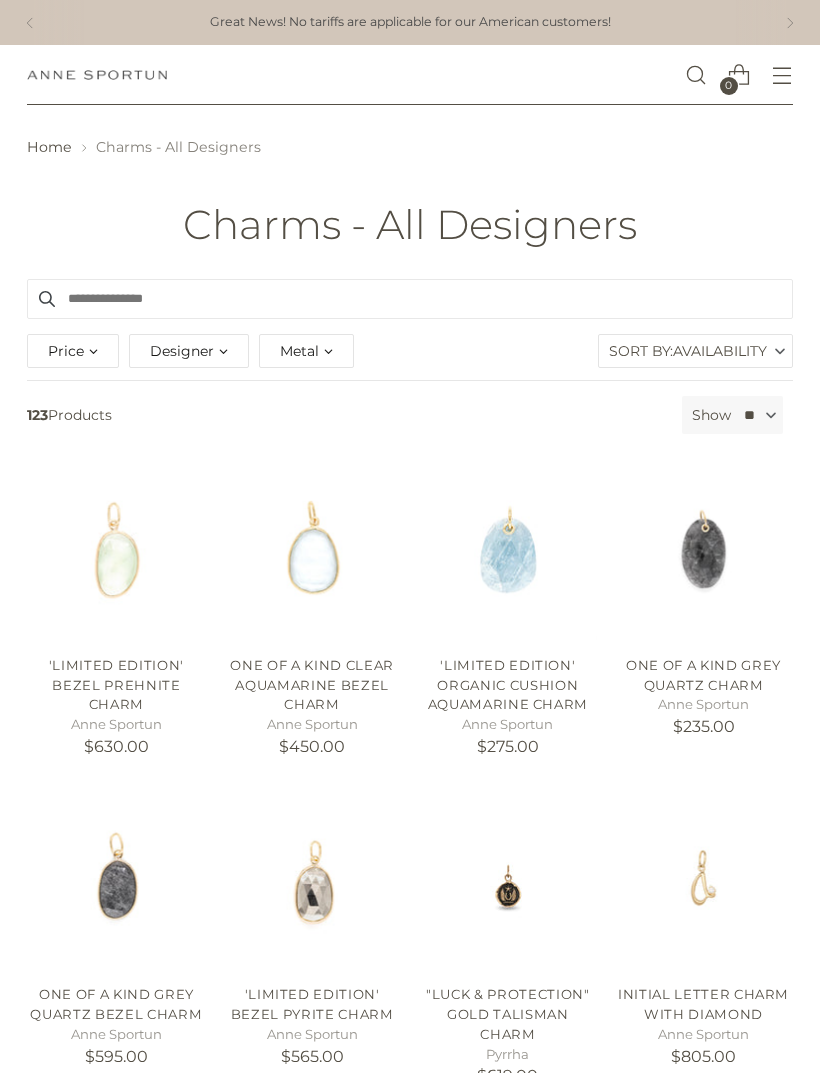 click on "Designer" at bounding box center (189, 351) 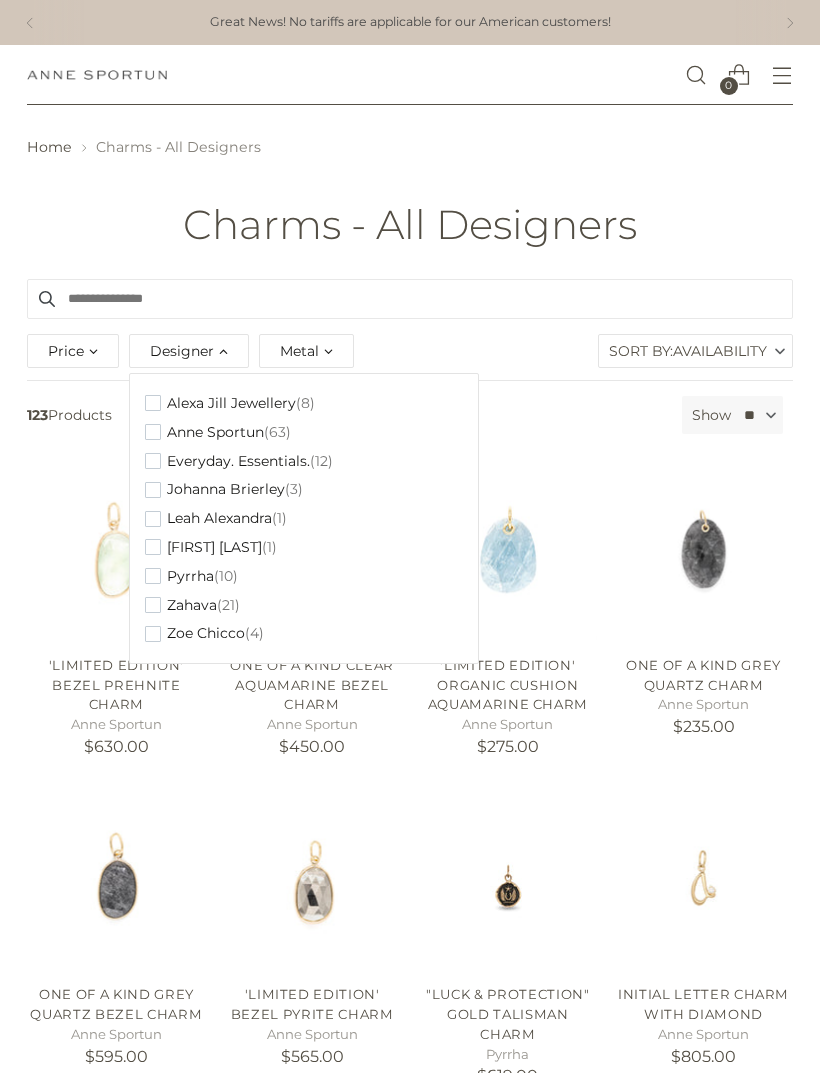 click on "Charms - All Designers" at bounding box center (410, 225) 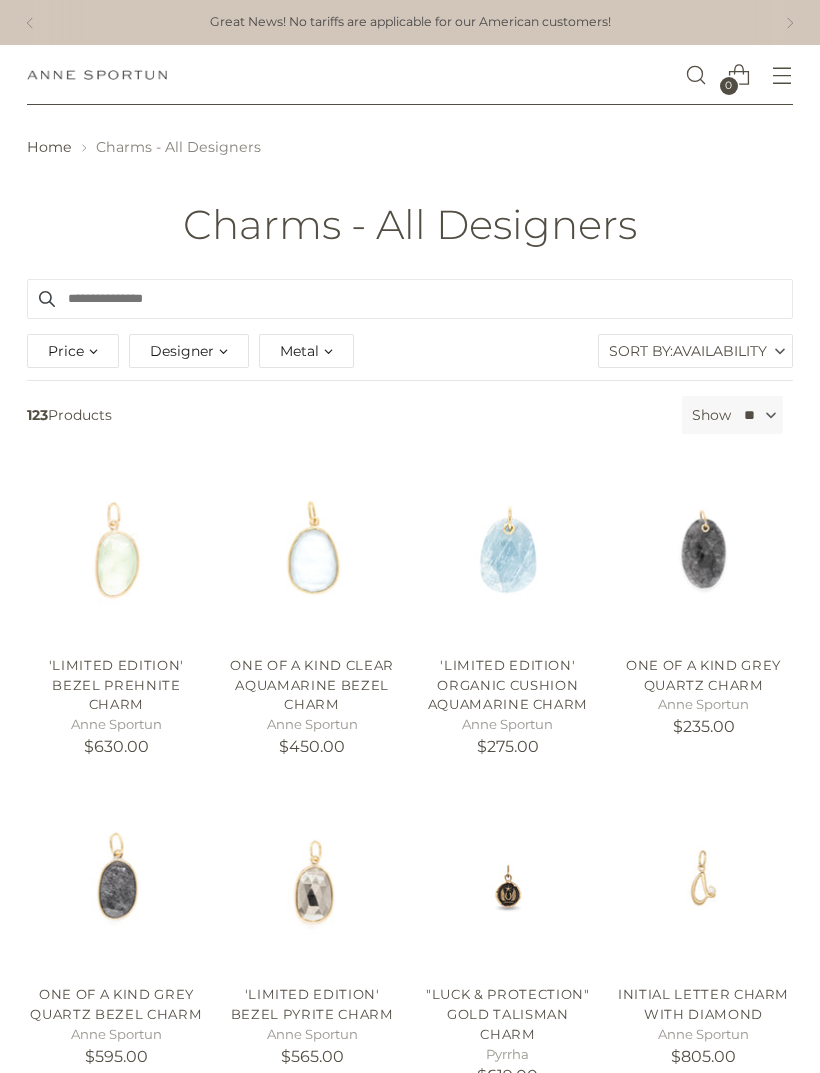 click on "Home" at bounding box center [49, 147] 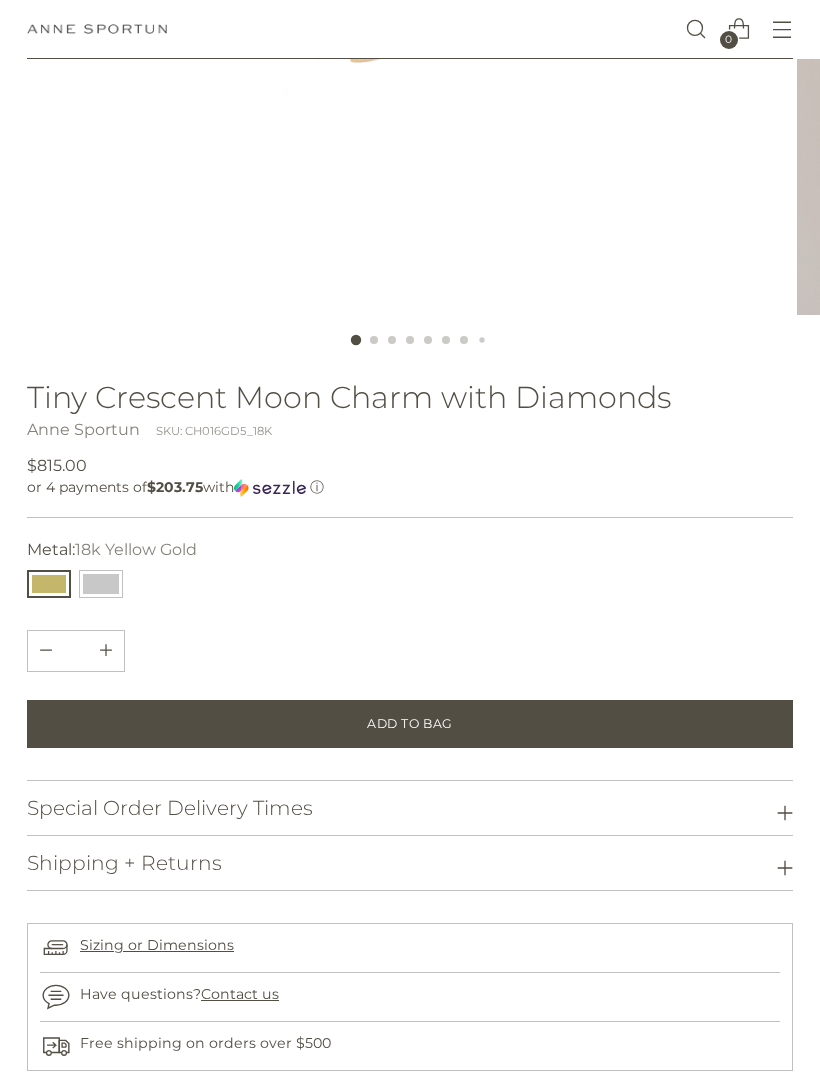 scroll, scrollTop: 627, scrollLeft: 0, axis: vertical 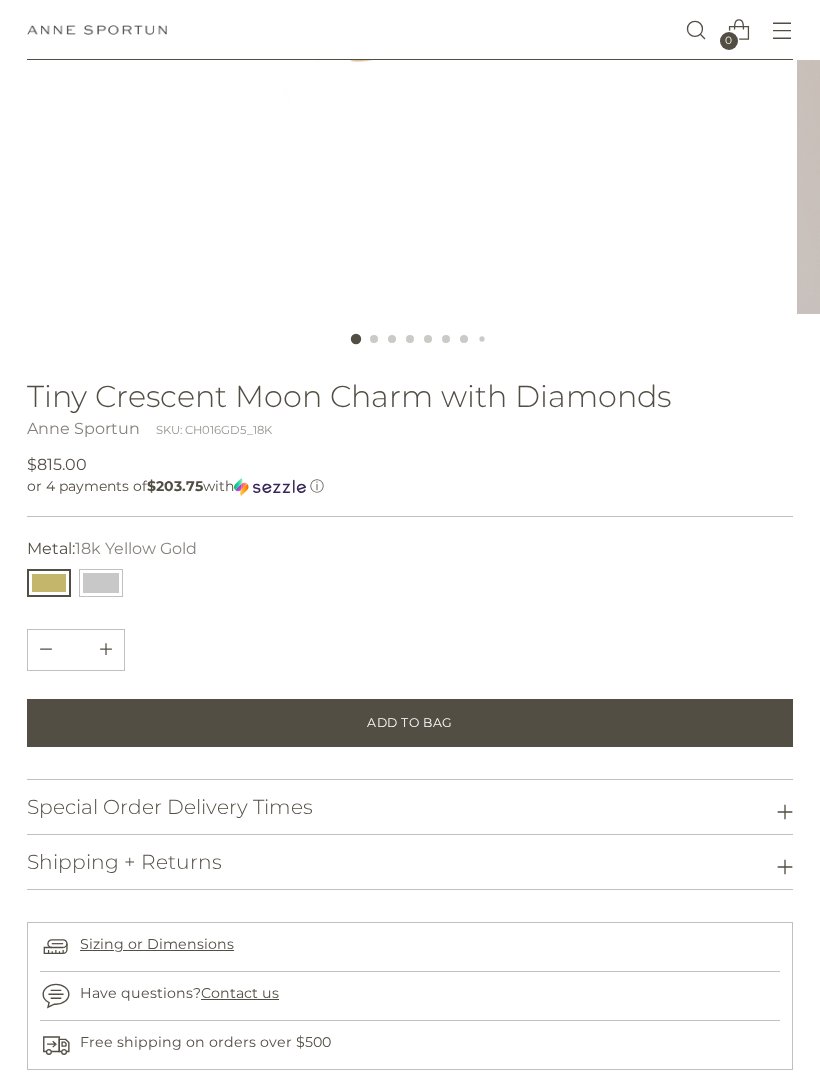 click at bounding box center (101, 583) 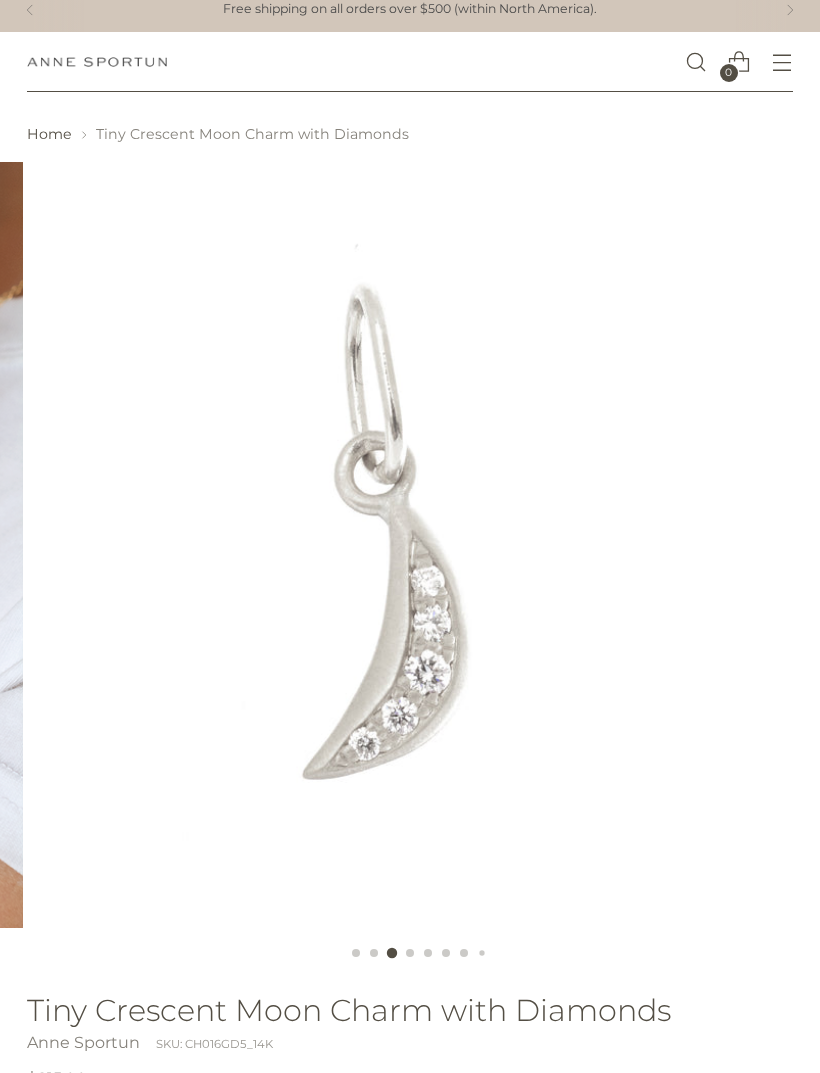 scroll, scrollTop: 0, scrollLeft: 0, axis: both 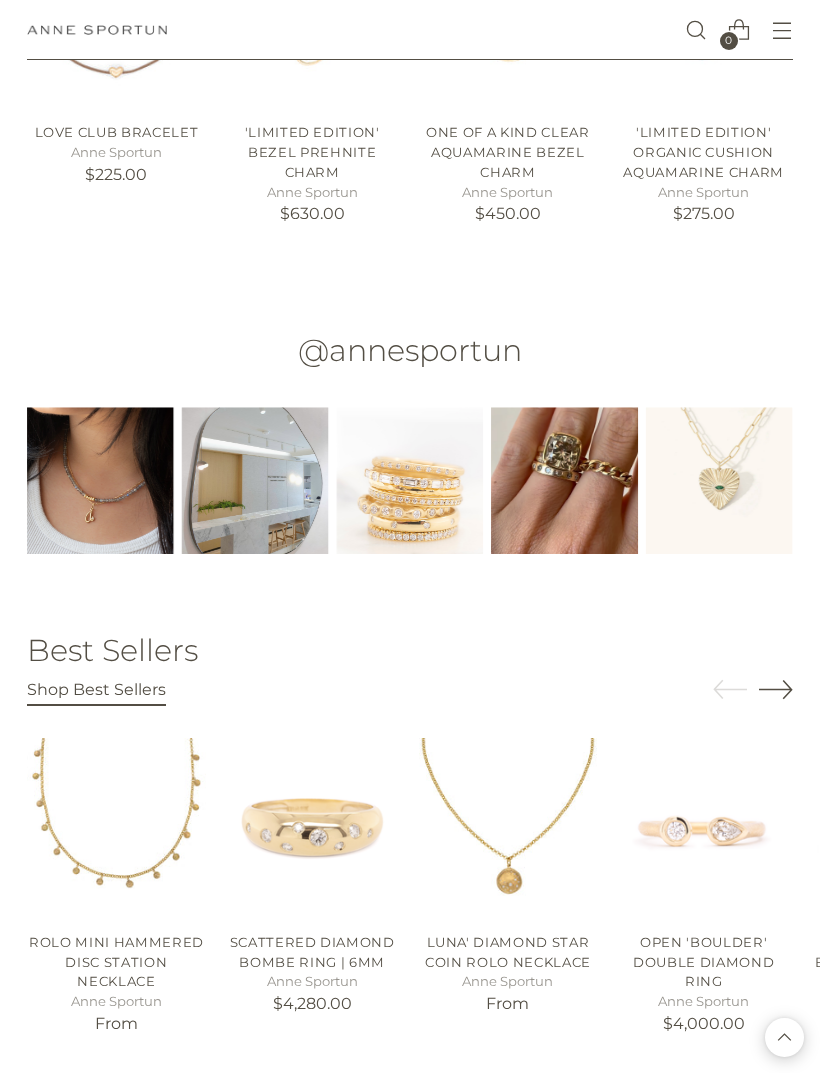 click at bounding box center [564, 480] 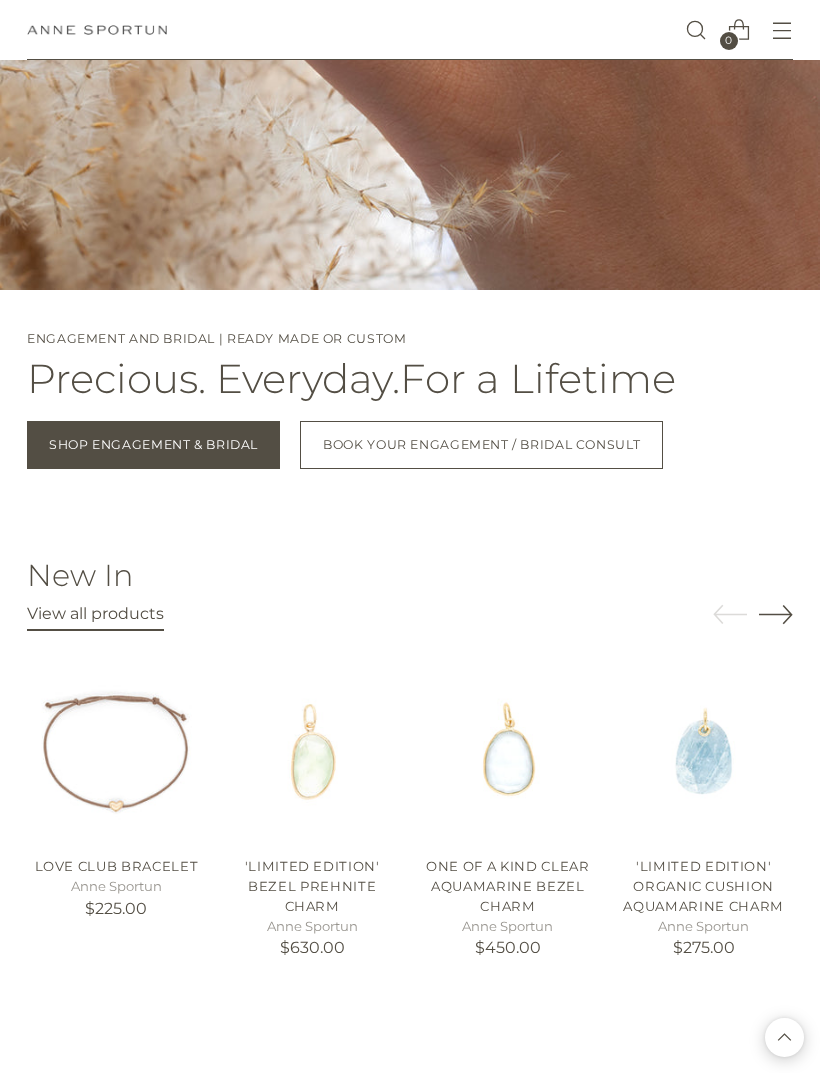 scroll, scrollTop: 1671, scrollLeft: 0, axis: vertical 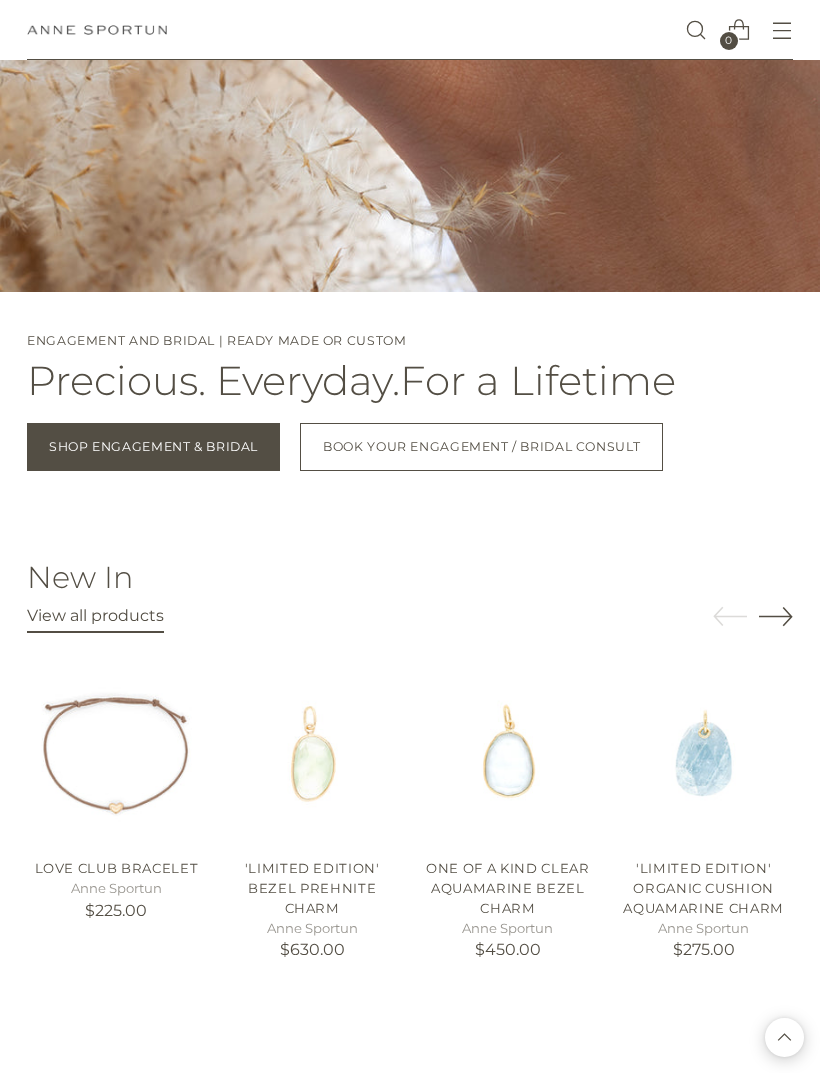click at bounding box center (703, 754) 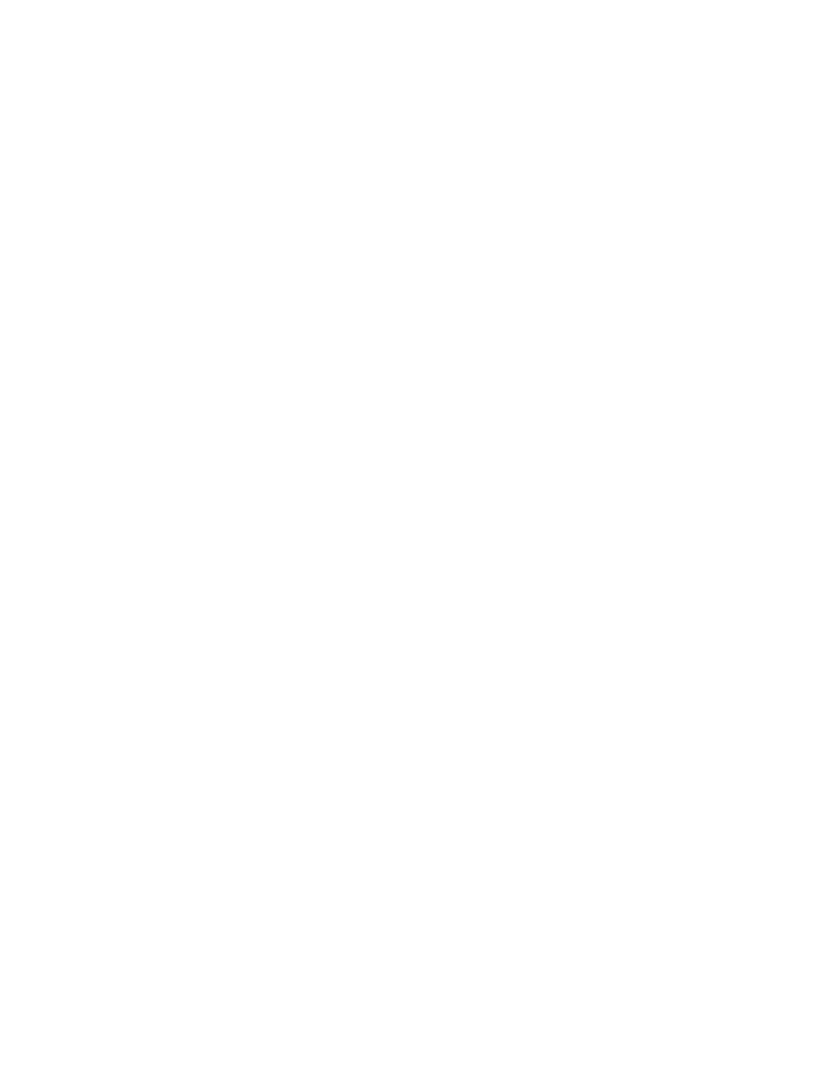 scroll, scrollTop: 1735, scrollLeft: 0, axis: vertical 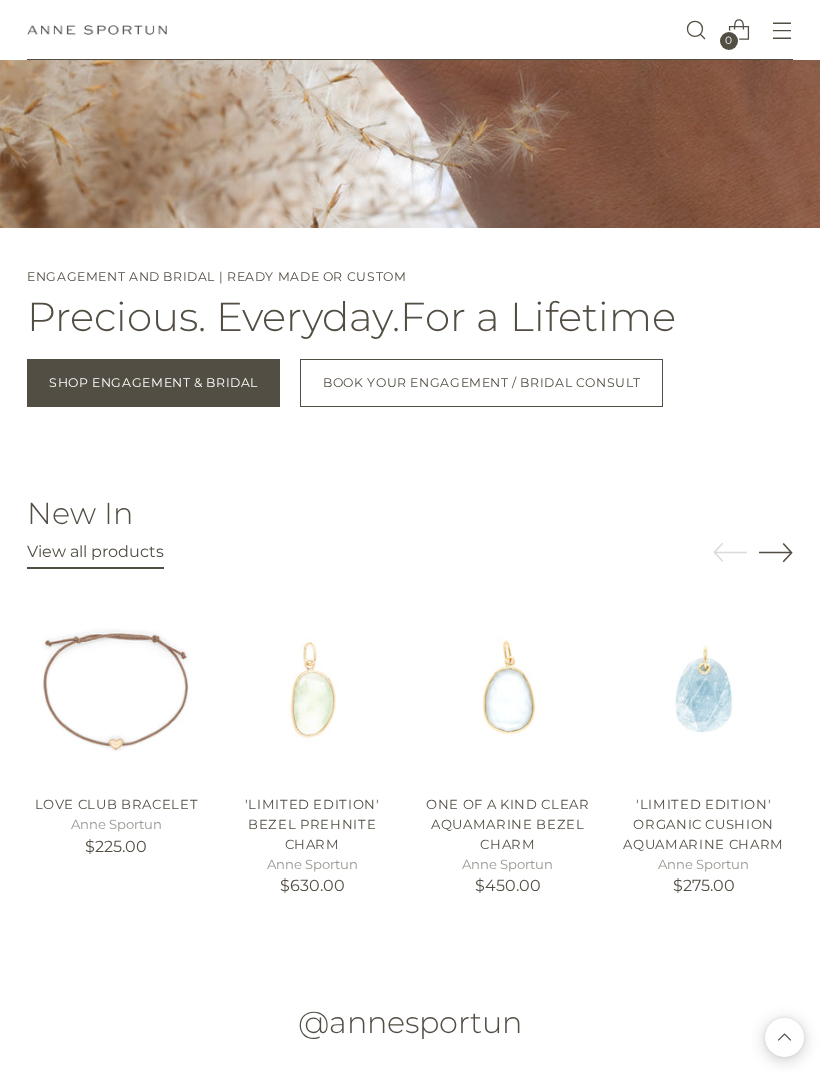 click at bounding box center [508, 690] 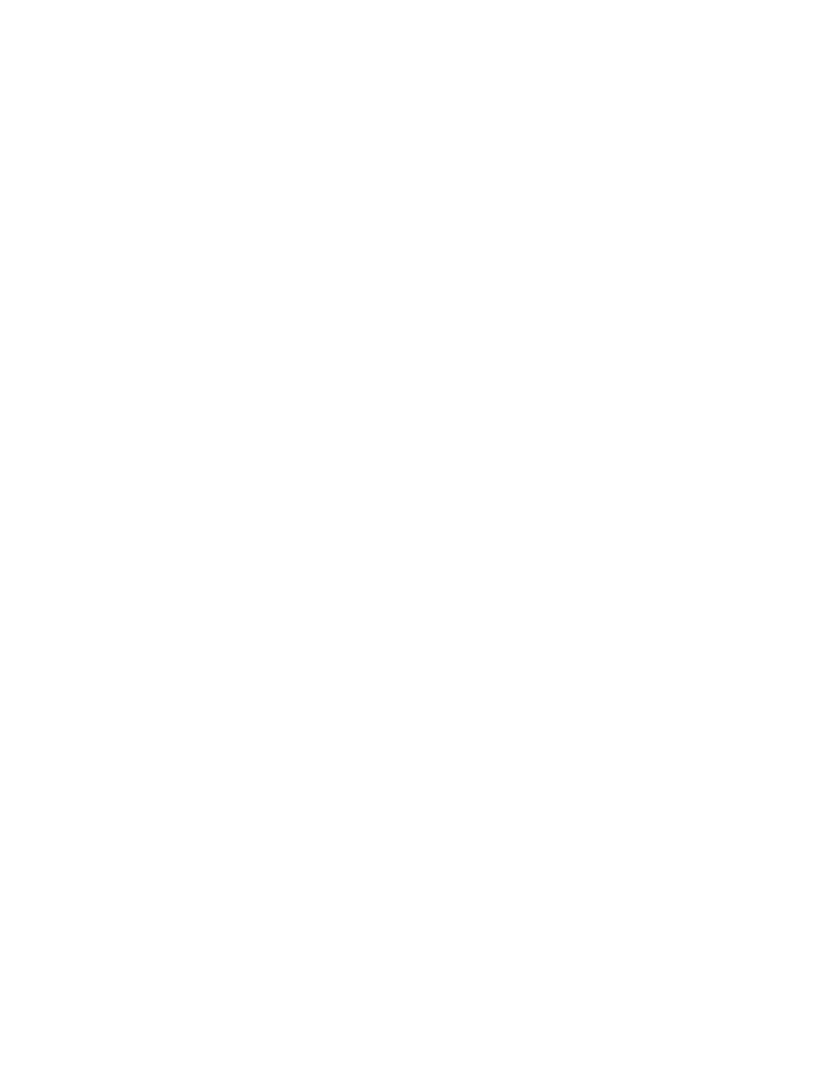 scroll, scrollTop: 1735, scrollLeft: 0, axis: vertical 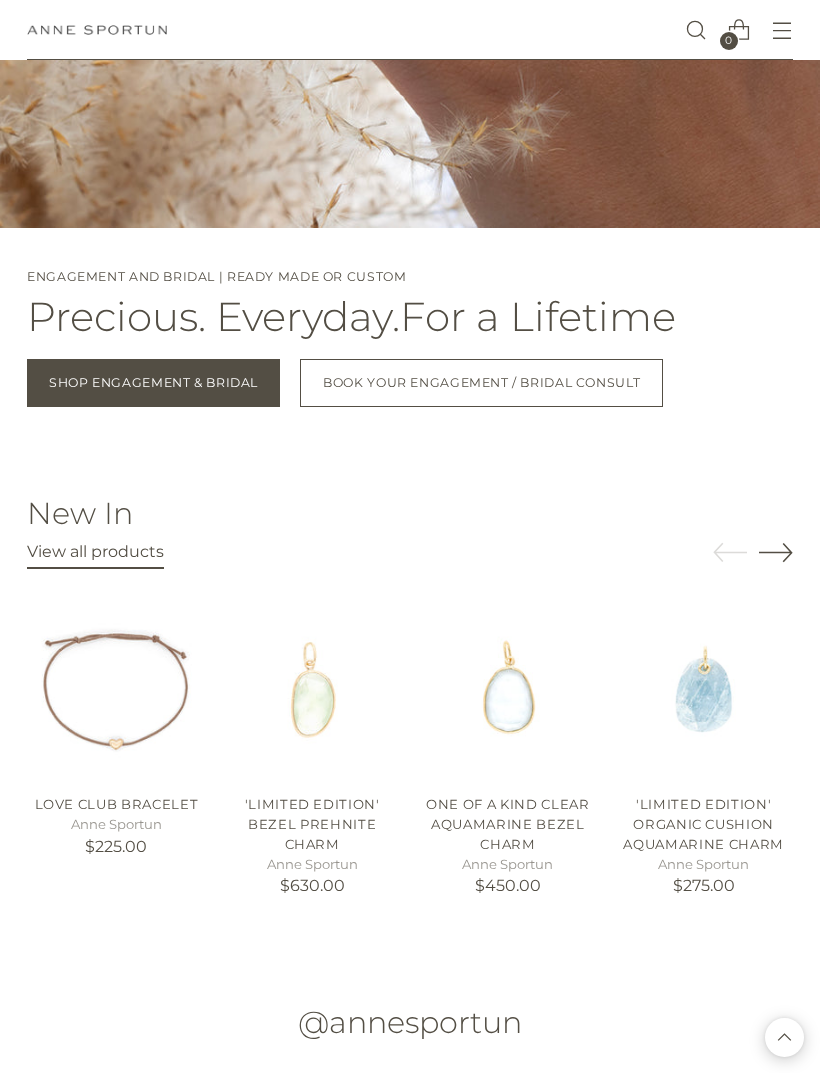 click 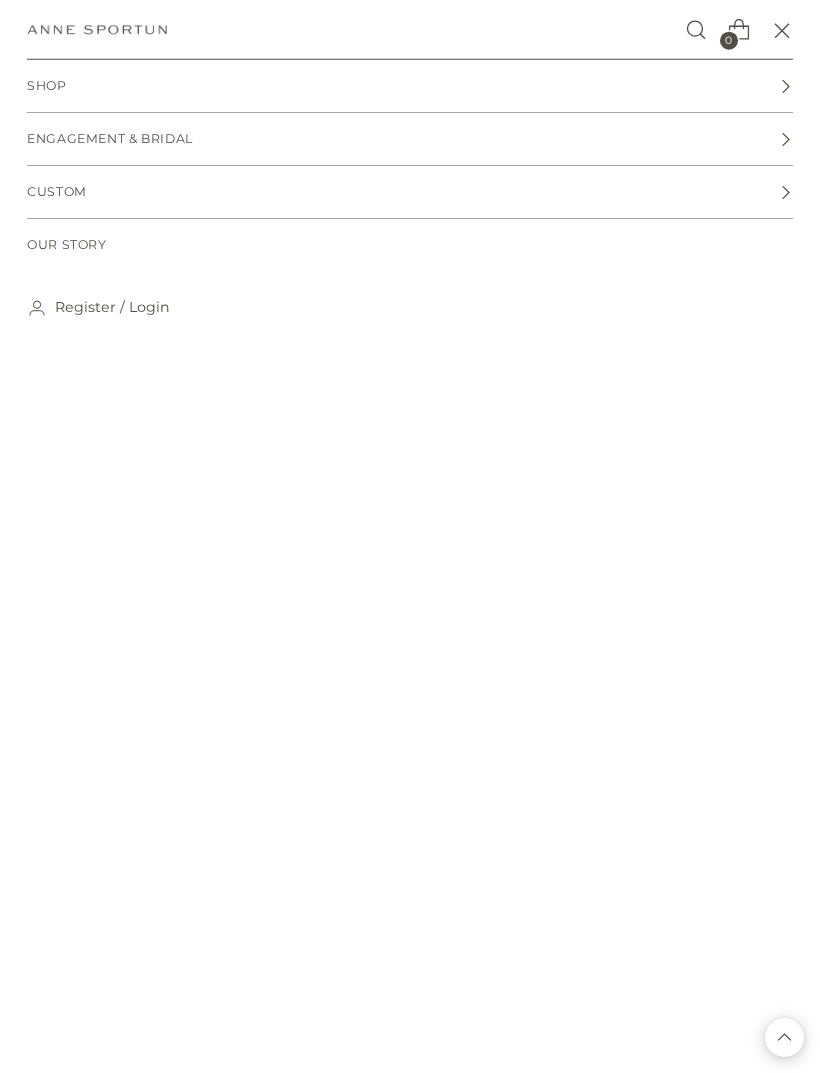 scroll, scrollTop: 0, scrollLeft: 0, axis: both 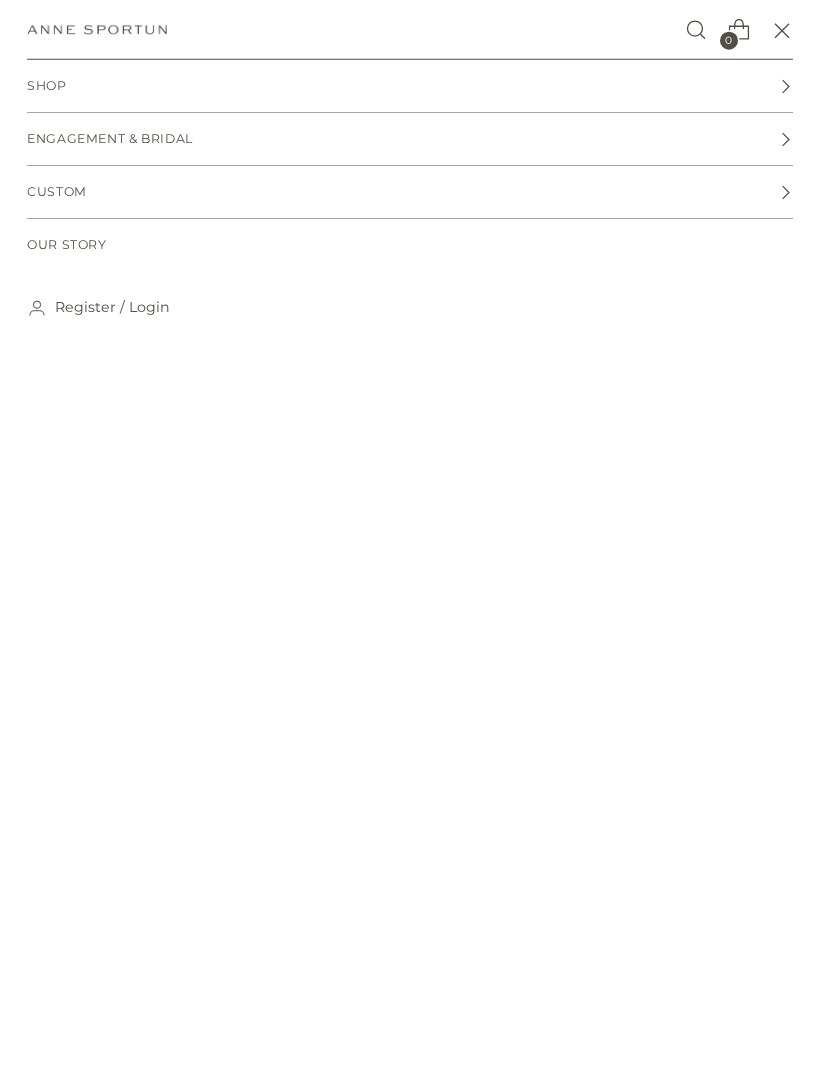 click on "Shop" at bounding box center [47, 86] 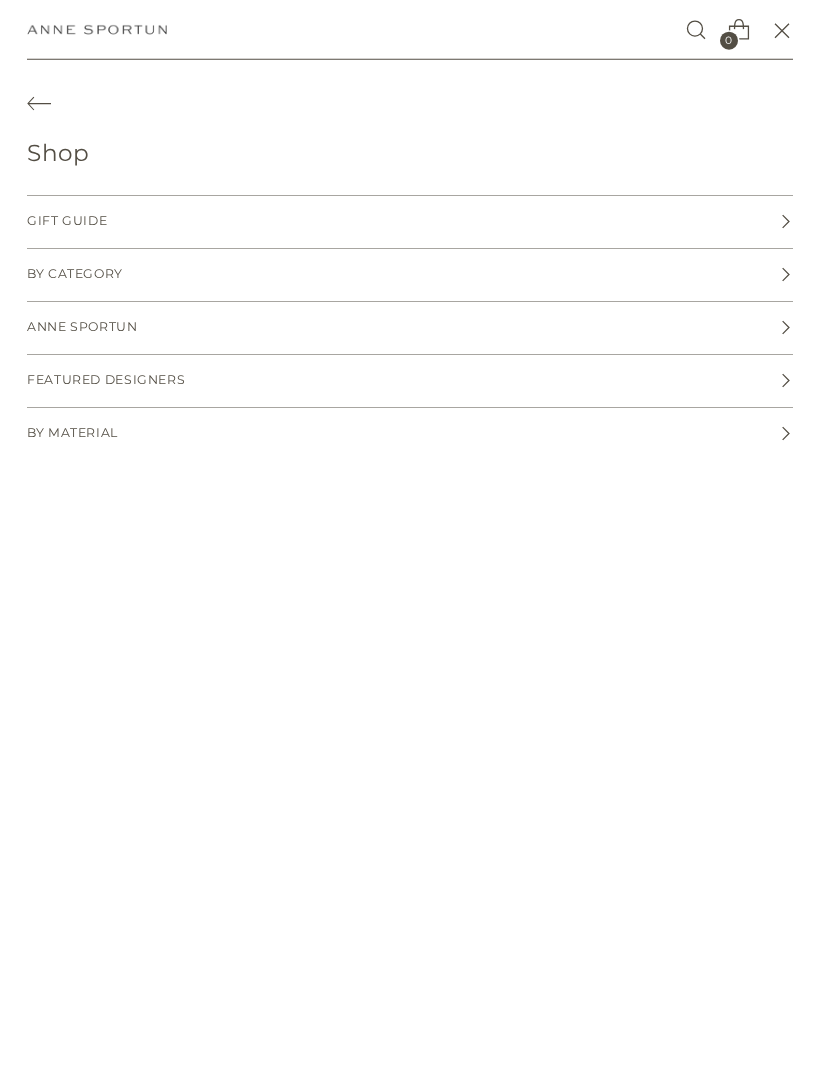 click on "By Category" at bounding box center [410, 275] 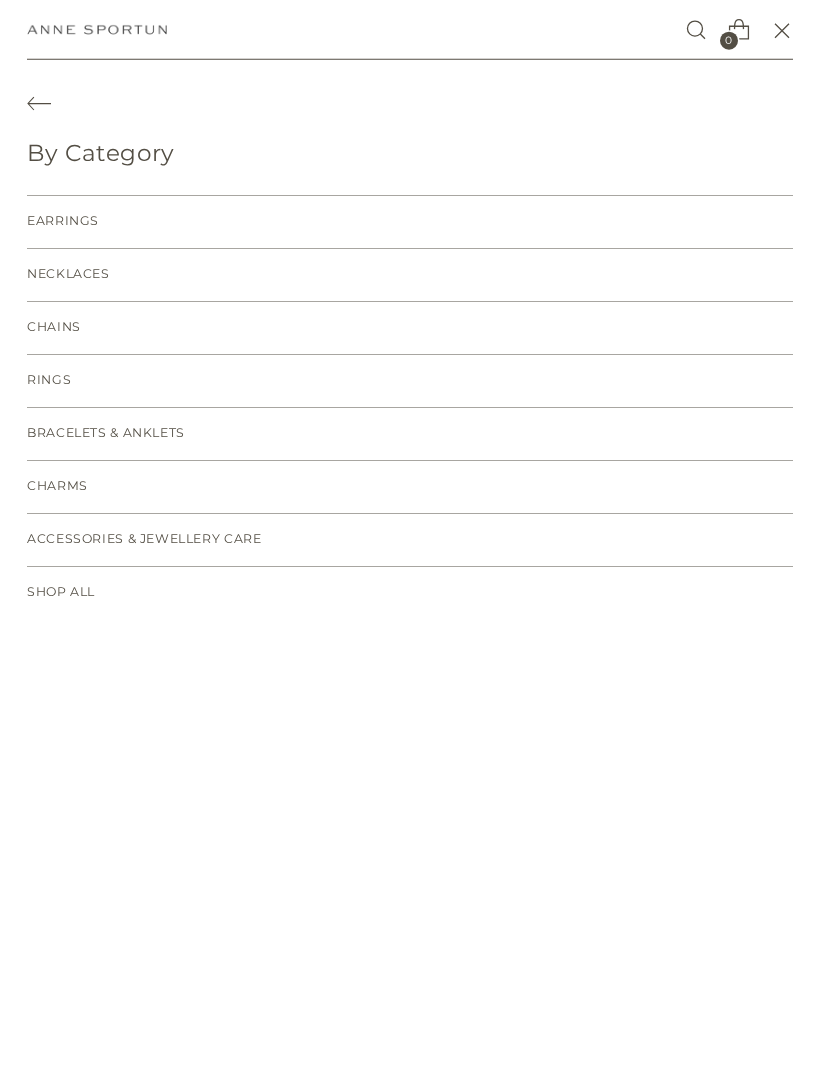 click on "Bracelets & Anklets" at bounding box center [410, 434] 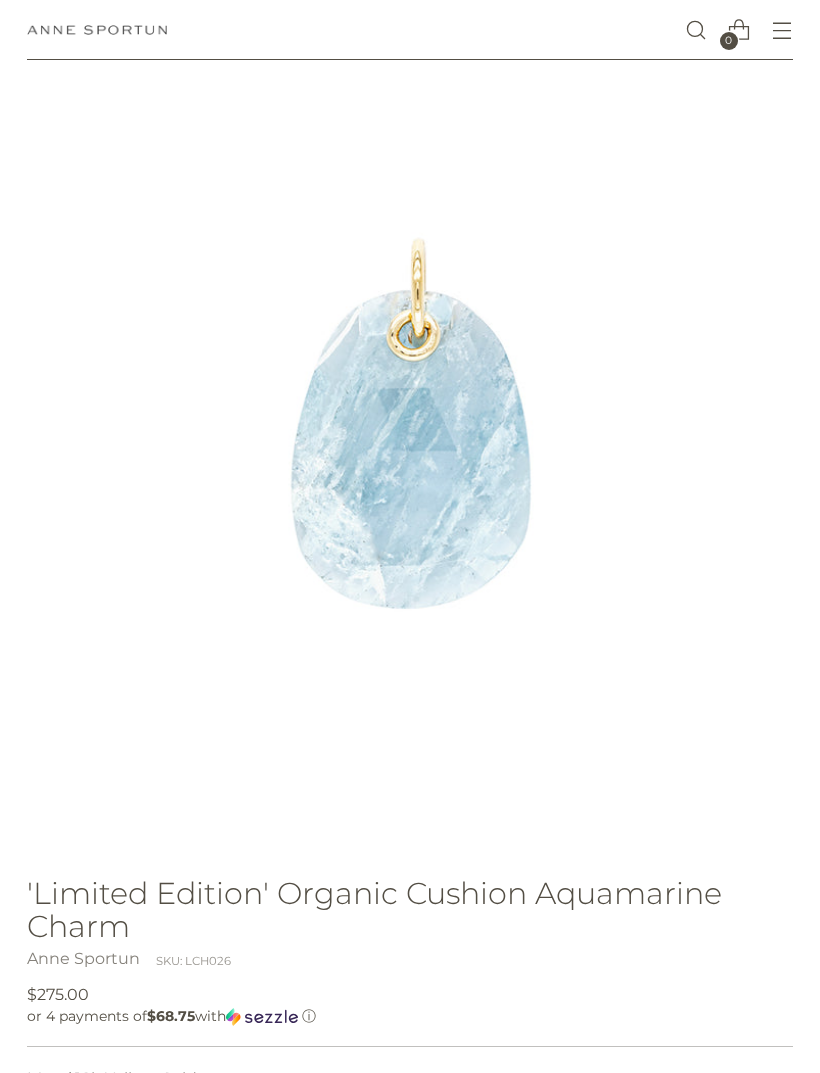scroll, scrollTop: 121, scrollLeft: 0, axis: vertical 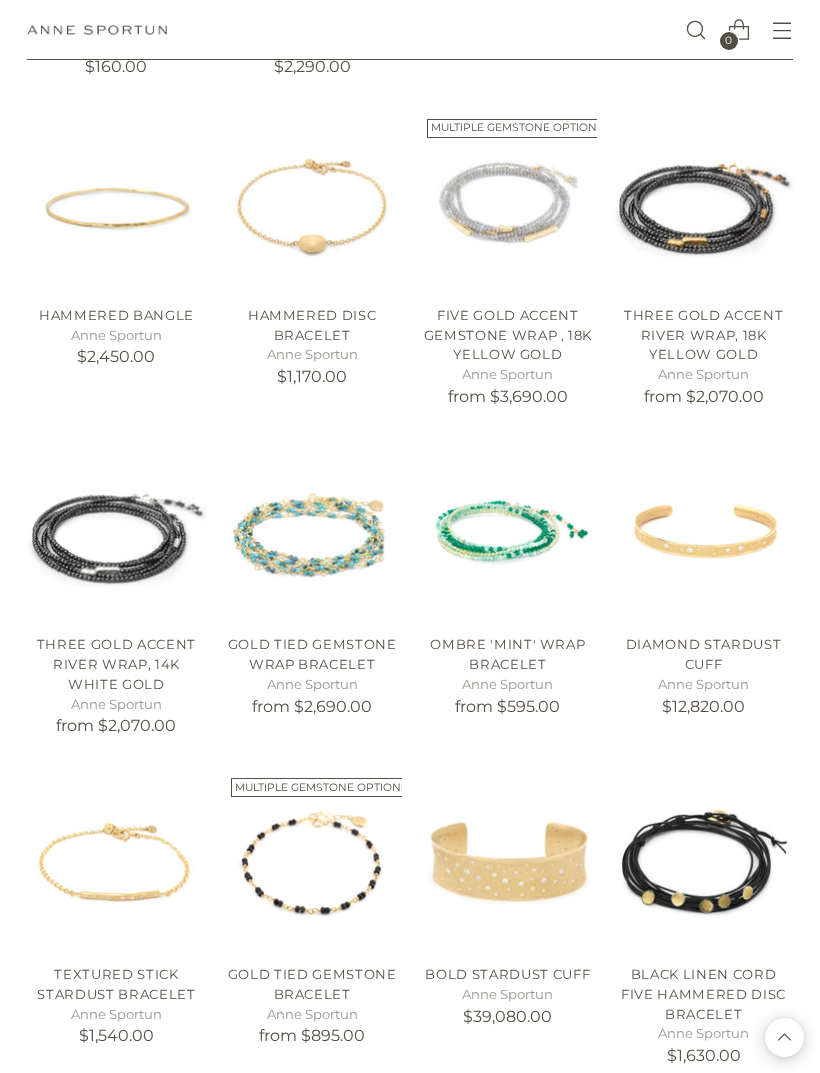 click at bounding box center [312, 530] 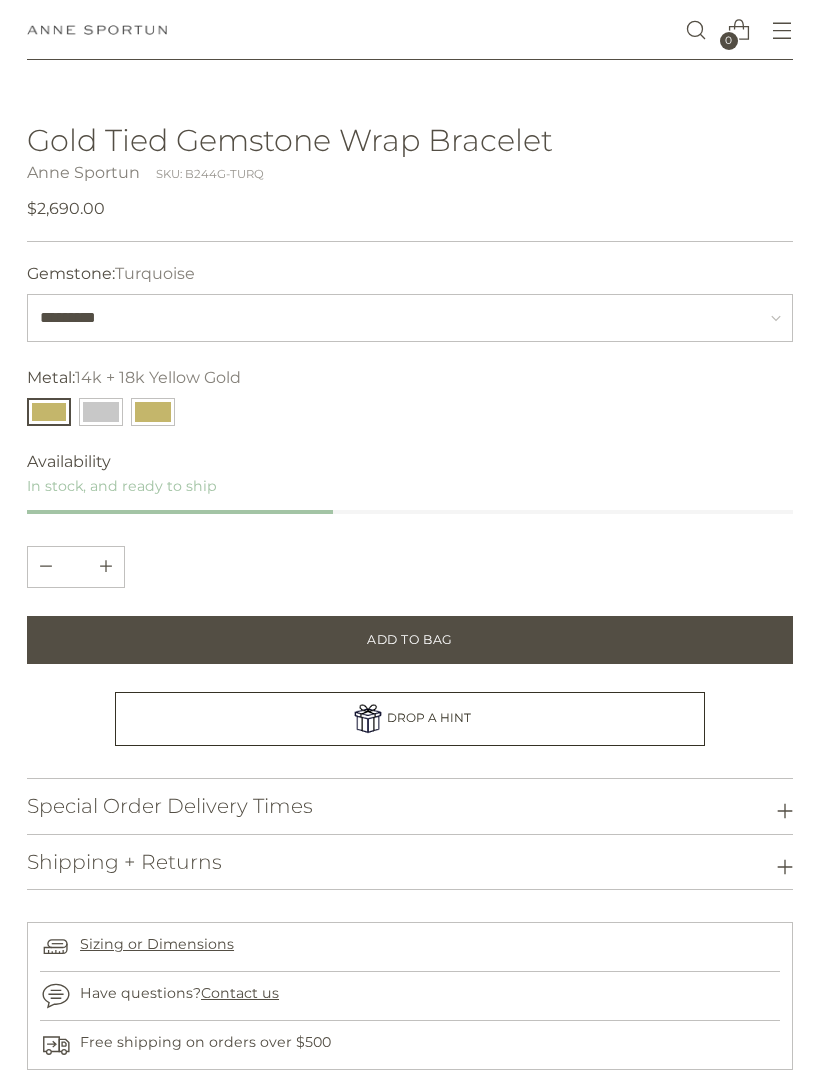 scroll, scrollTop: 947, scrollLeft: 0, axis: vertical 